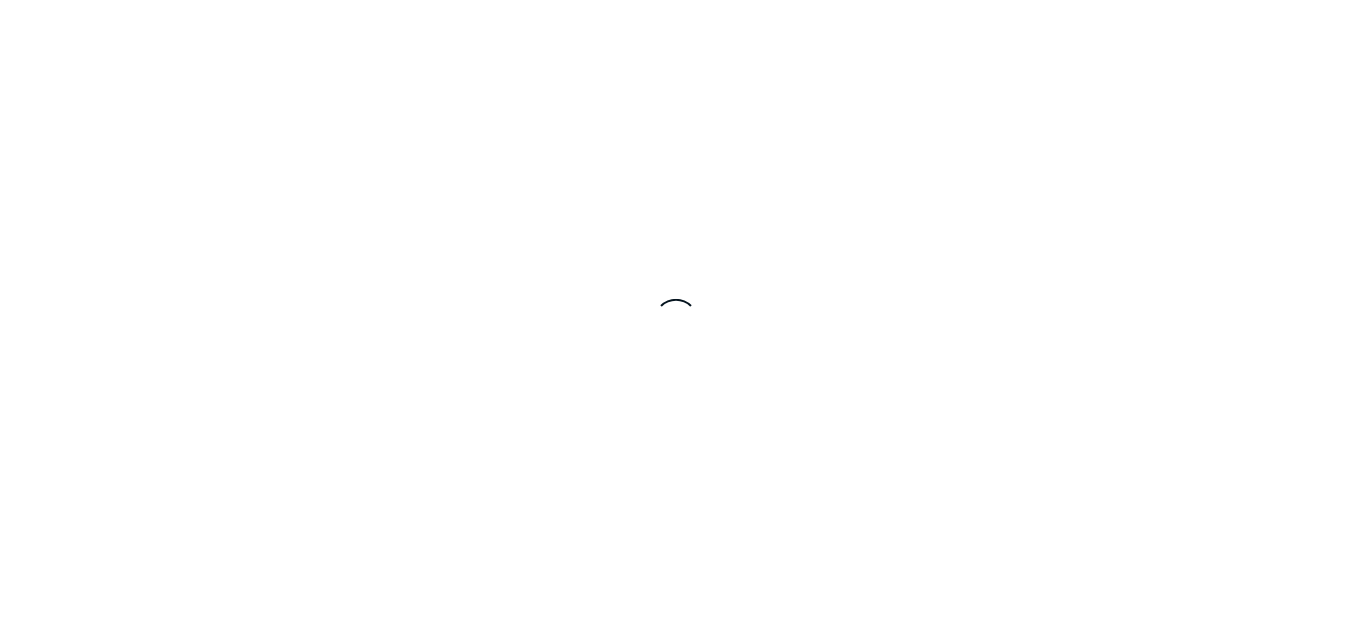 scroll, scrollTop: 0, scrollLeft: 0, axis: both 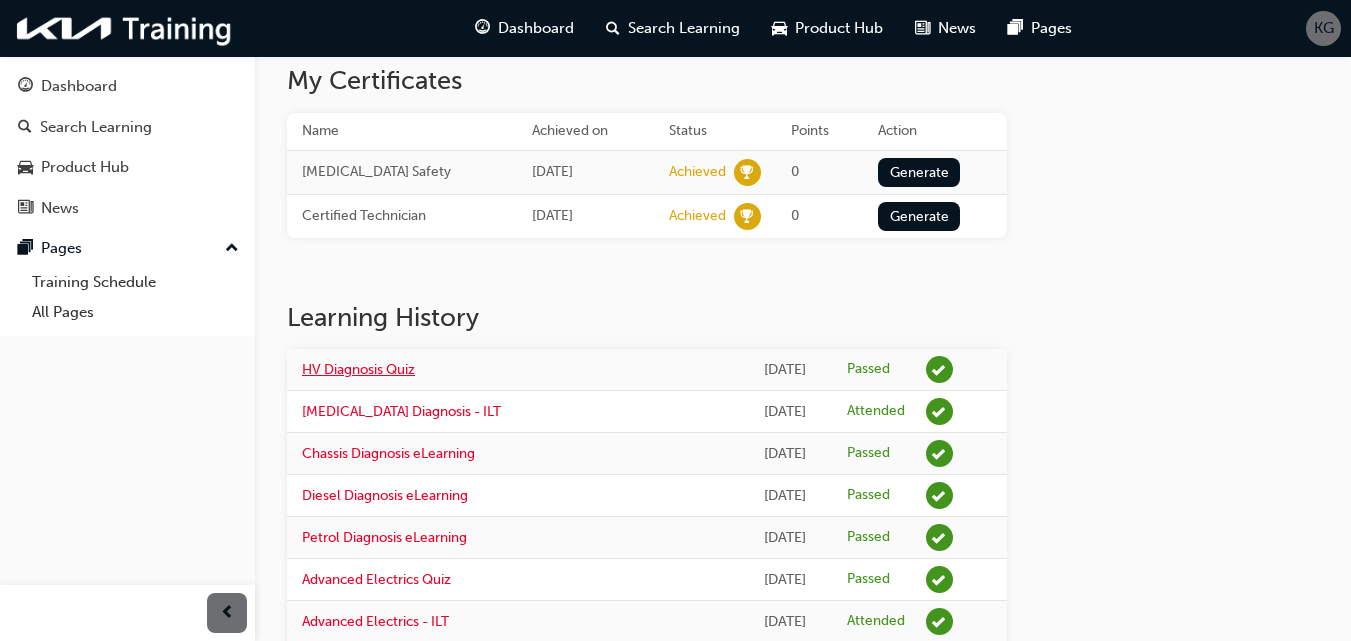 click on "HV Diagnosis Quiz" at bounding box center (358, 369) 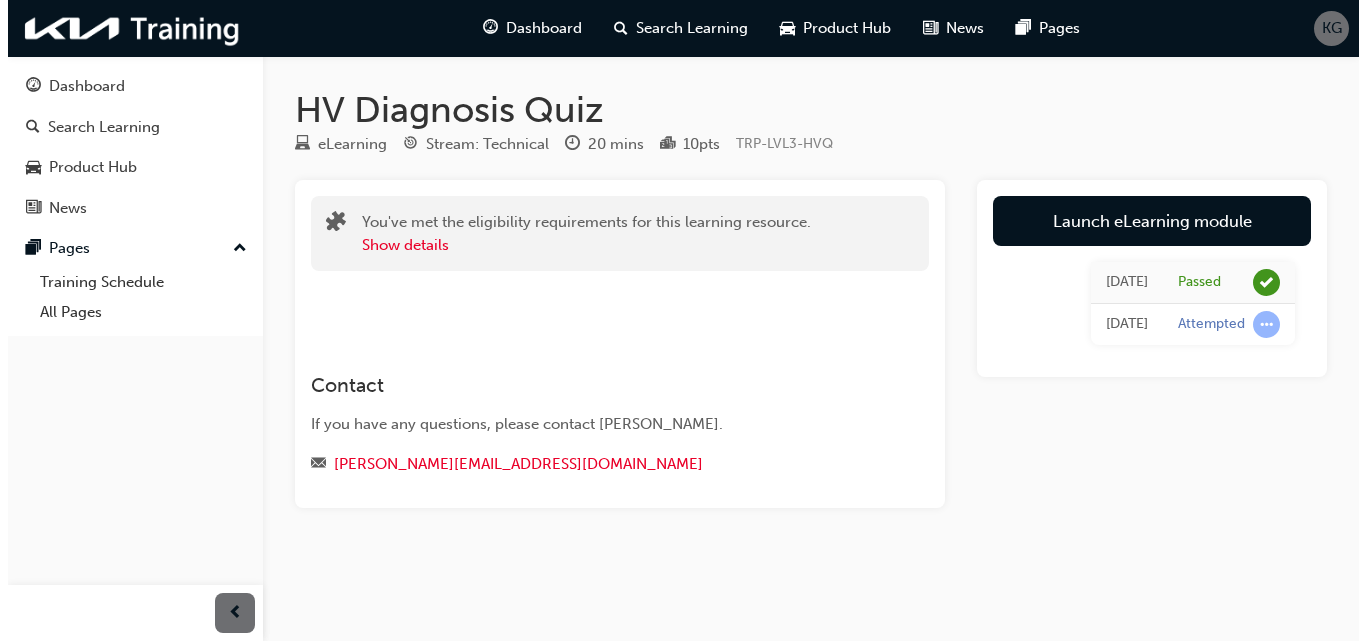 scroll, scrollTop: 0, scrollLeft: 0, axis: both 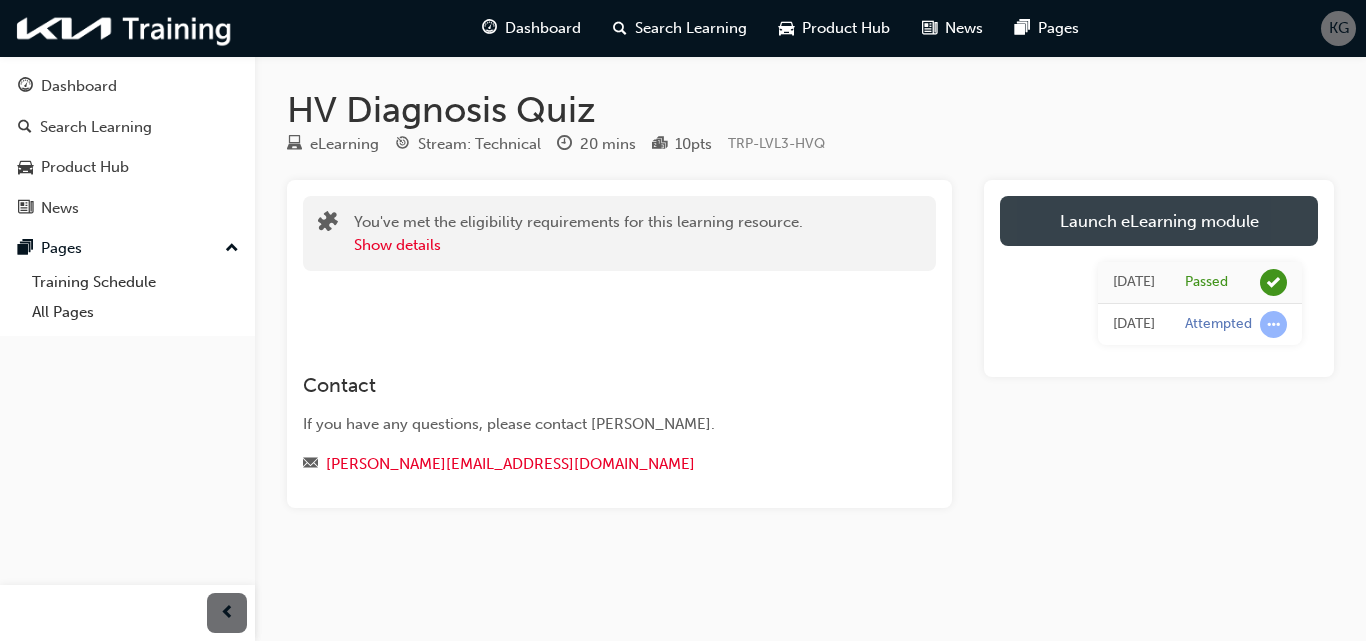 click on "Launch eLearning module" at bounding box center [1159, 221] 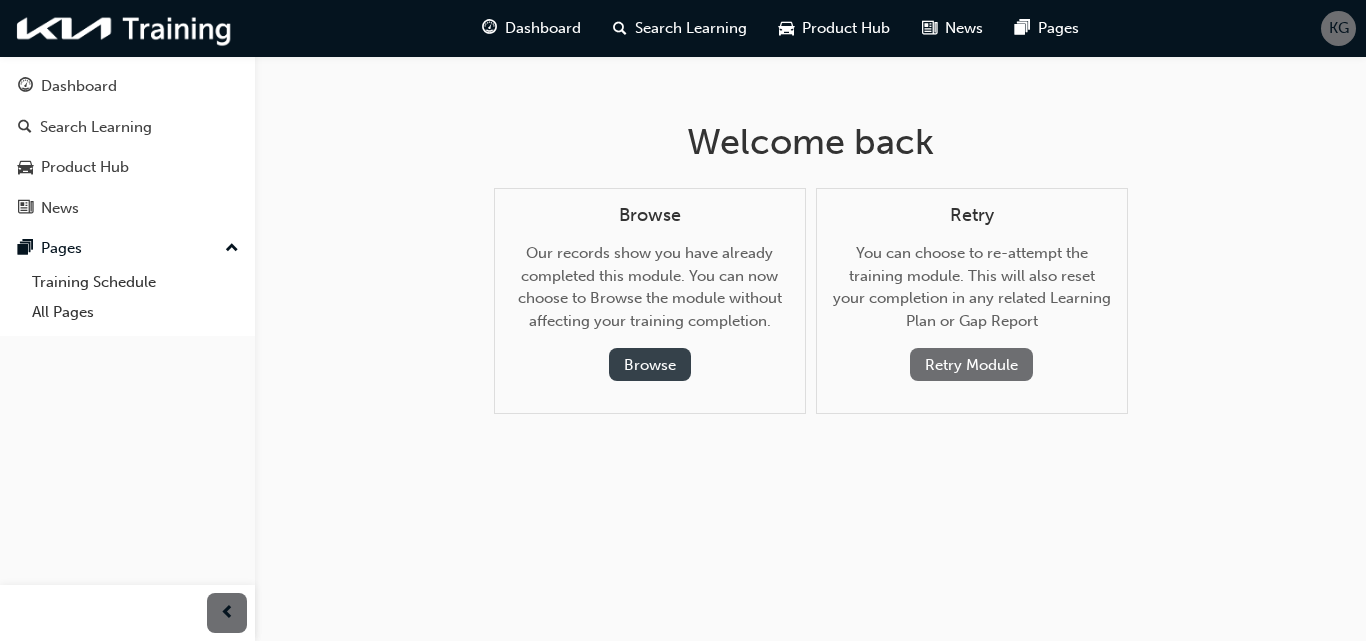 click on "Browse" at bounding box center (650, 364) 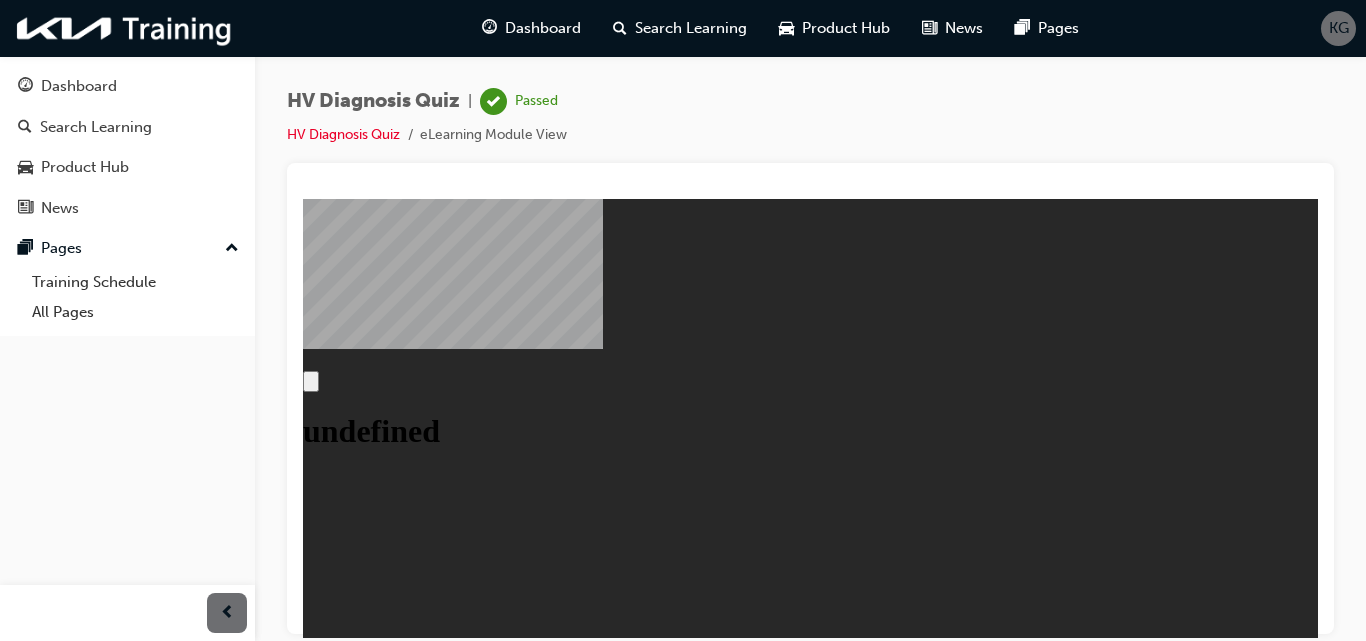 scroll, scrollTop: 0, scrollLeft: 0, axis: both 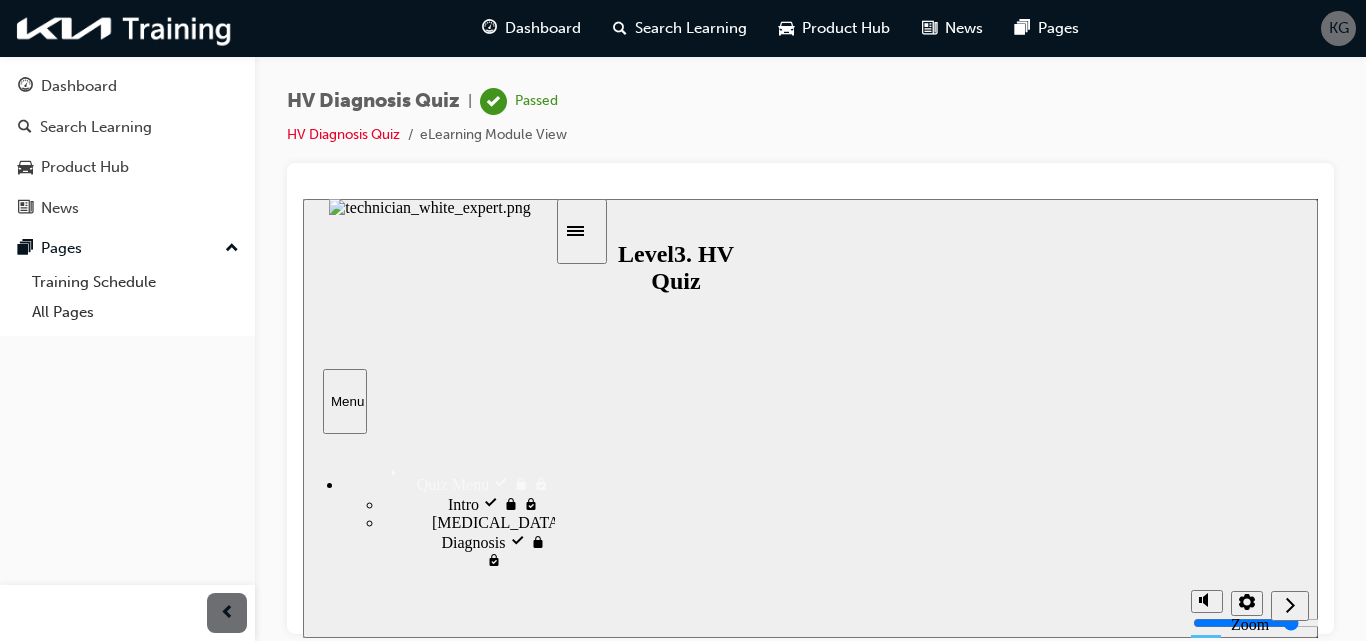 click on "Resume" at bounding box center (341, 840) 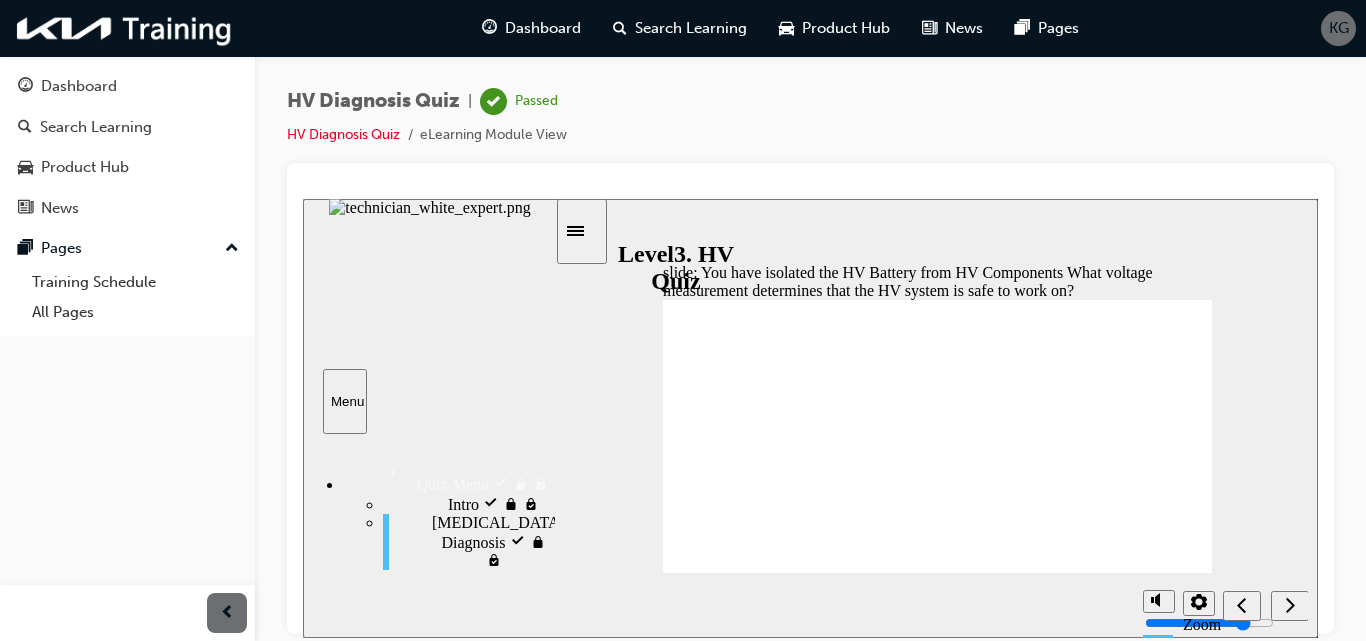 click on "Intro visited, locked
Intro" at bounding box center [469, 503] 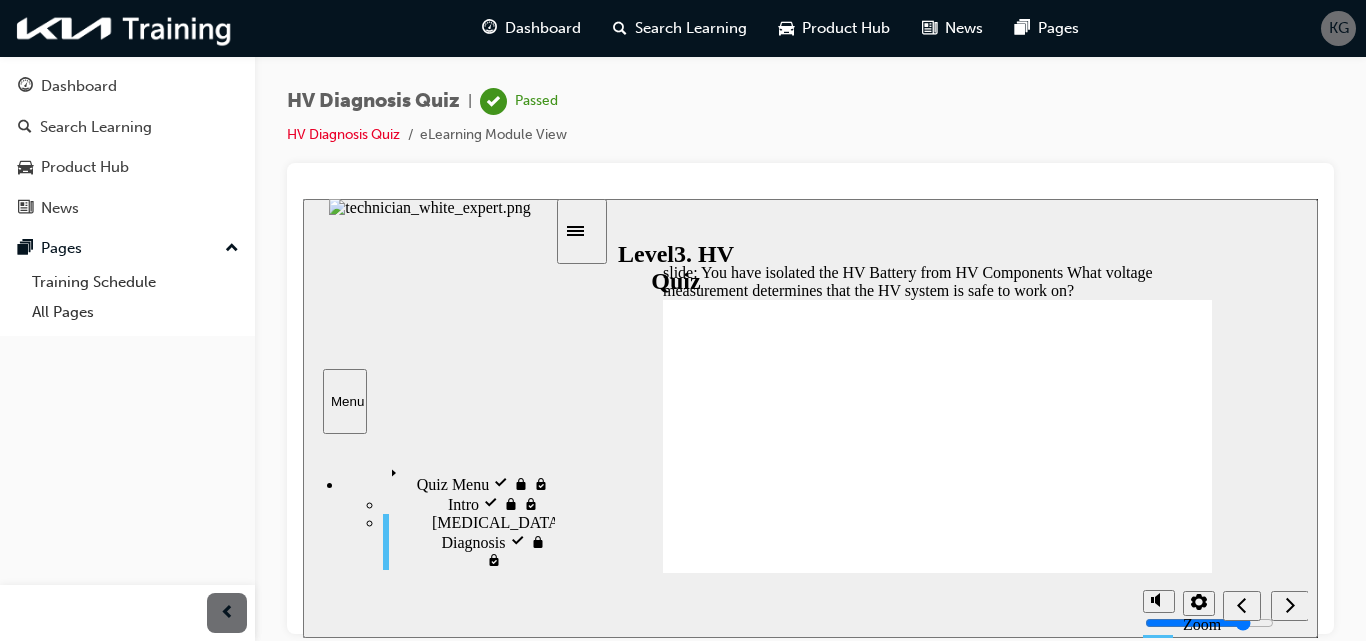 click on "Quiz Menu visited, locked
Quiz Menu" at bounding box center (449, 476) 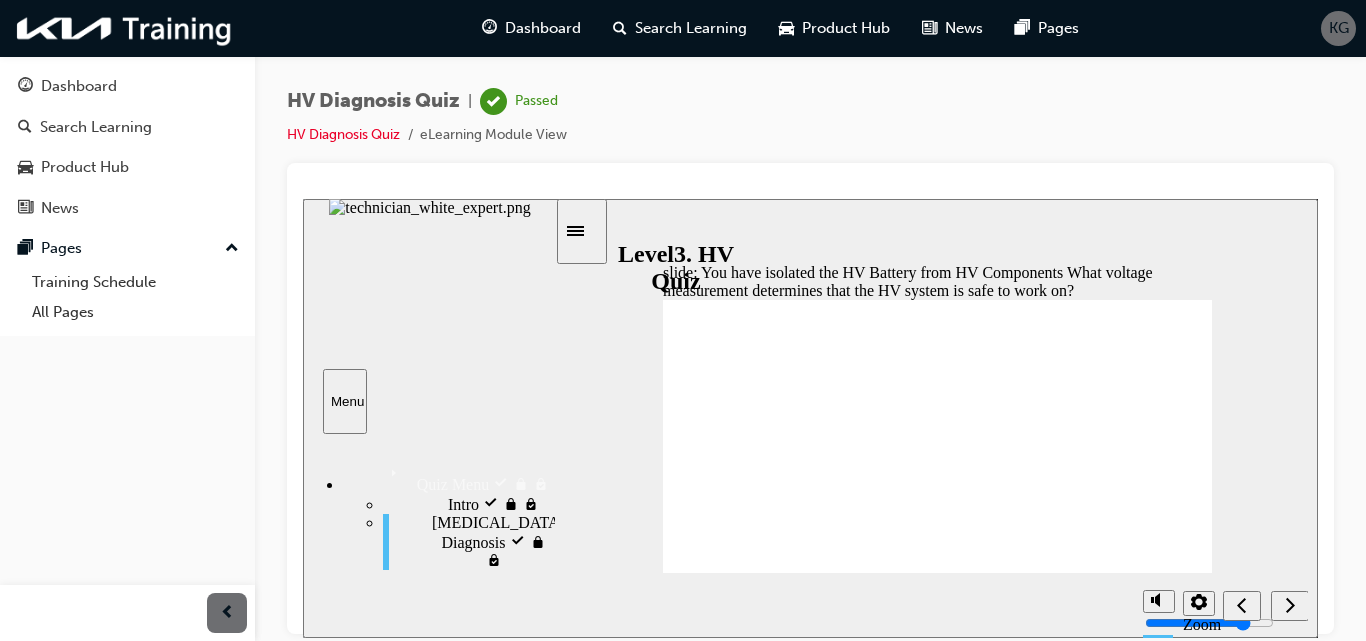 click on "High Voltage Diagnosis visited
High Voltage Diagnosis" at bounding box center [469, 541] 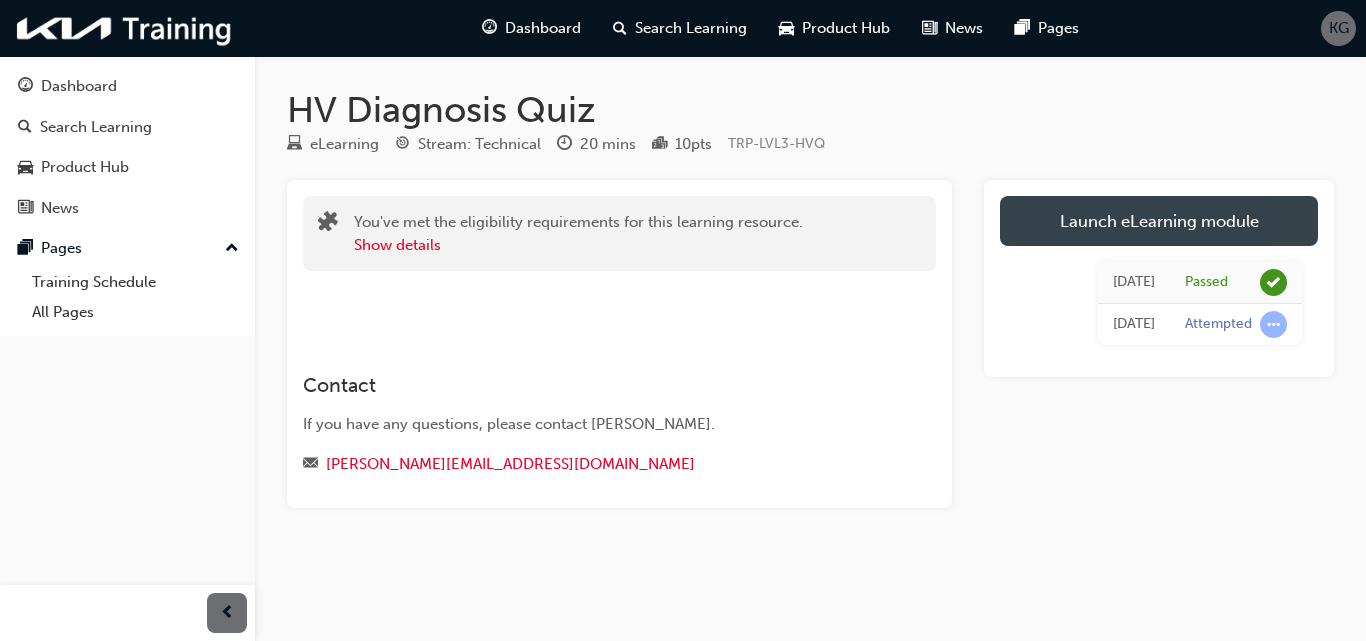 click on "Launch eLearning module" at bounding box center (1159, 221) 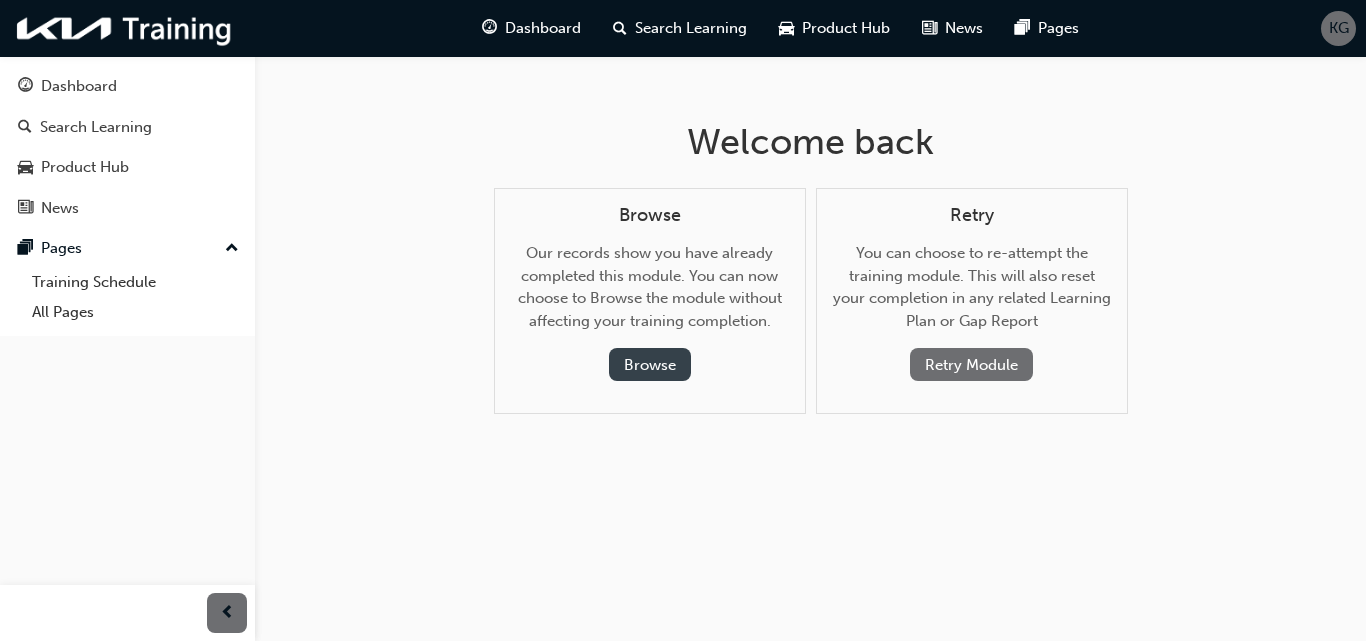 click on "Browse" at bounding box center (650, 364) 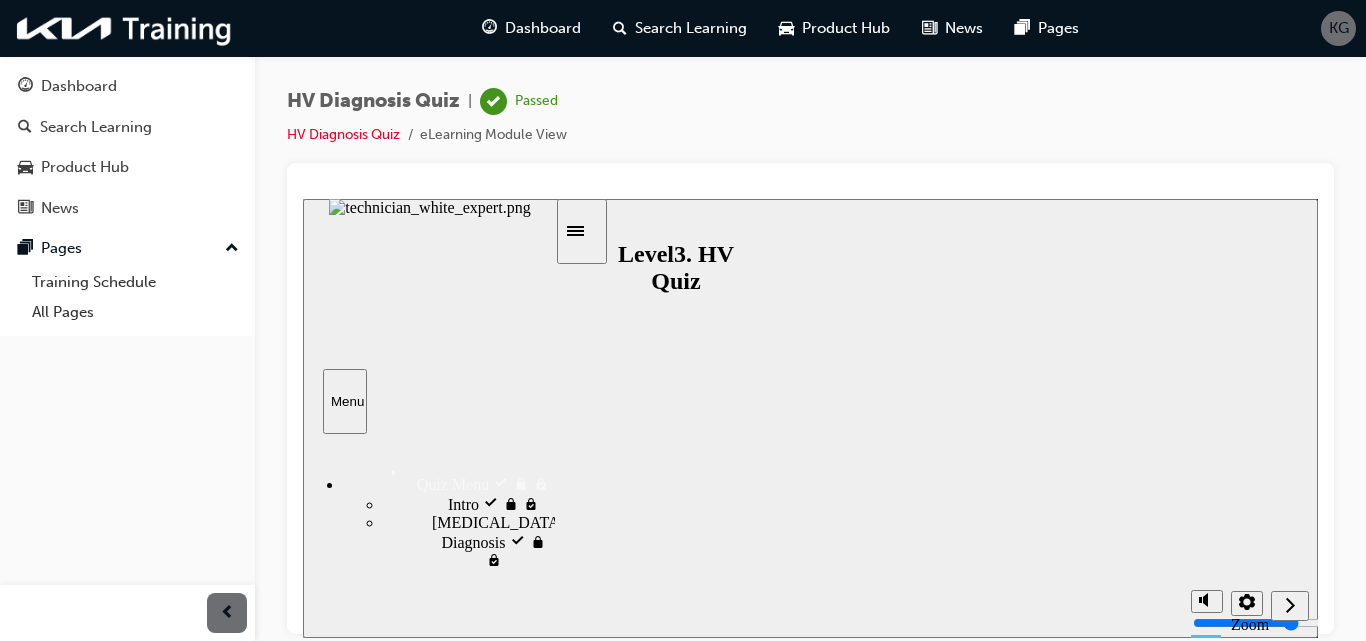scroll, scrollTop: 0, scrollLeft: 0, axis: both 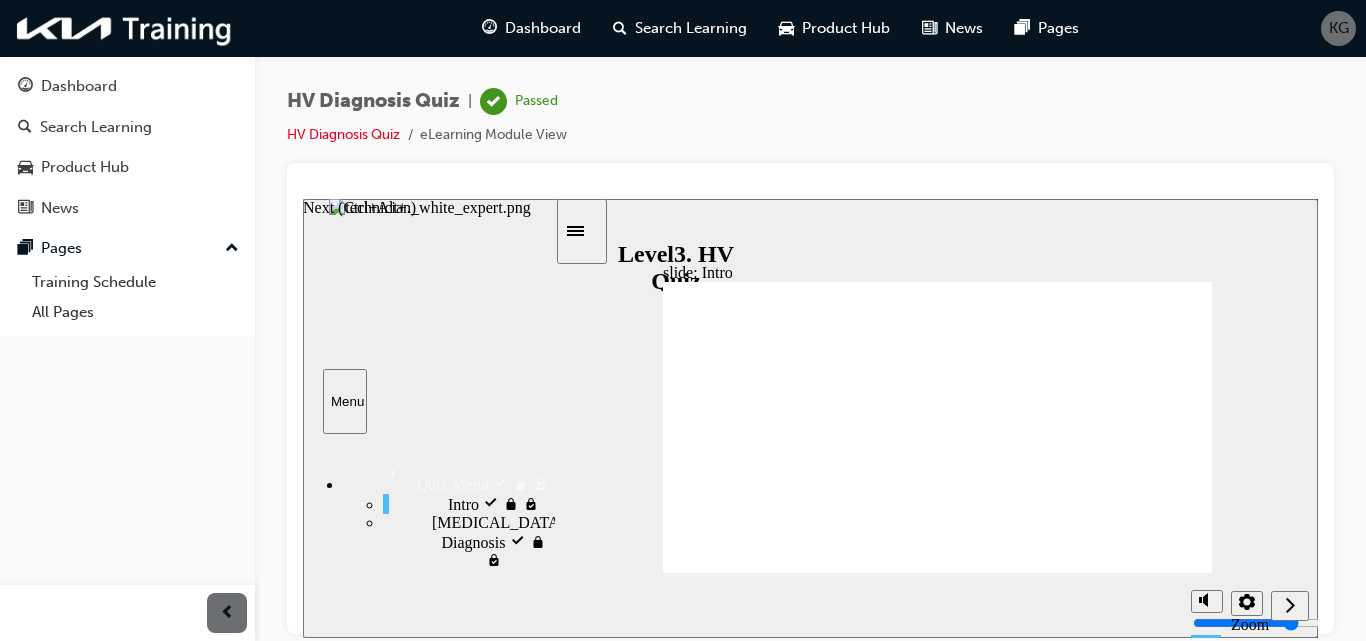 click 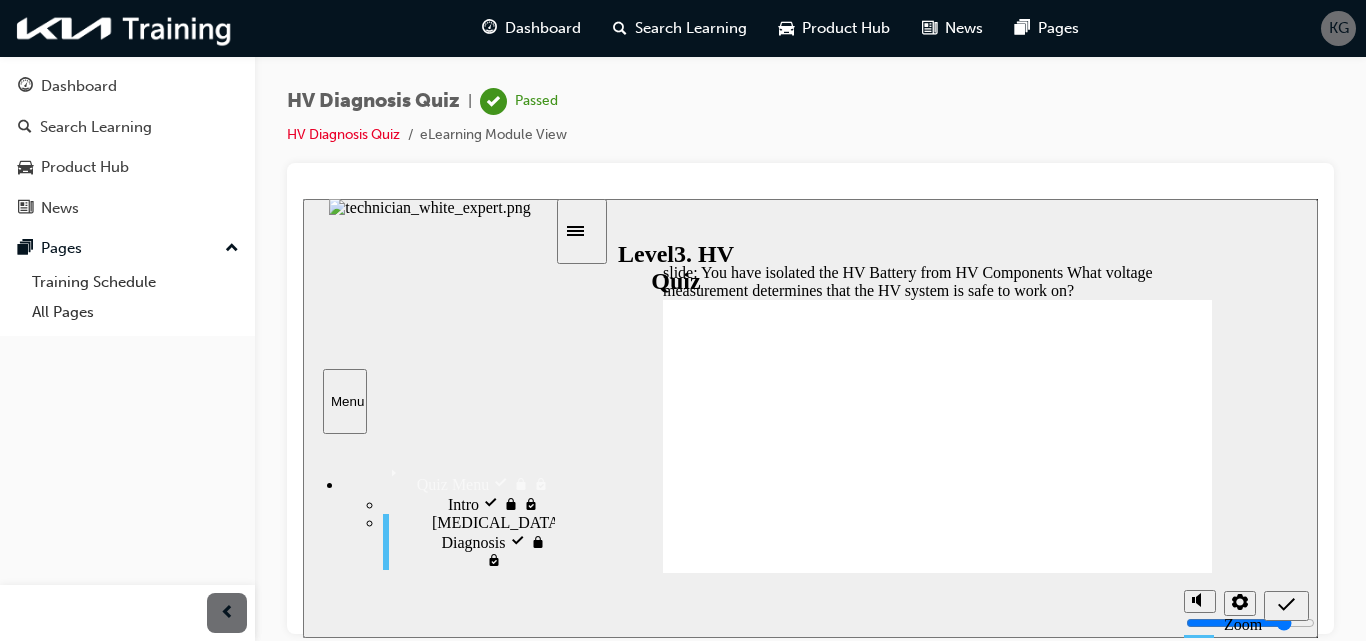 click on "slide: You have isolated the HV Battery from HV Components
What voltage measurement determines that
the HV system is safe to work on?
You have isolated the HV Battery from HV Components    What voltage measurement determines that  the HV system is safe to work on? Only 0 Volts DC after the predetermined time in GSW Below 30 Volts DC after the predetermined time in GSW 12 Volts AC after the predetermined time in GSW After disconnecting the HV cable, no further checks are required Correct Incorrect After disconnecting the HV cable, no further checks are required 12 Volts AC after the predetermined time in GSW Below 30 Volts DC after the predetermined time in GSW Only 0 Volts DC after the predetermined time in GSW You have isolated the HV Battery from HV Components  What voltage measurement determines that  the HV system is safe to work on? Correct Incorrect Back to top" at bounding box center [810, 417] 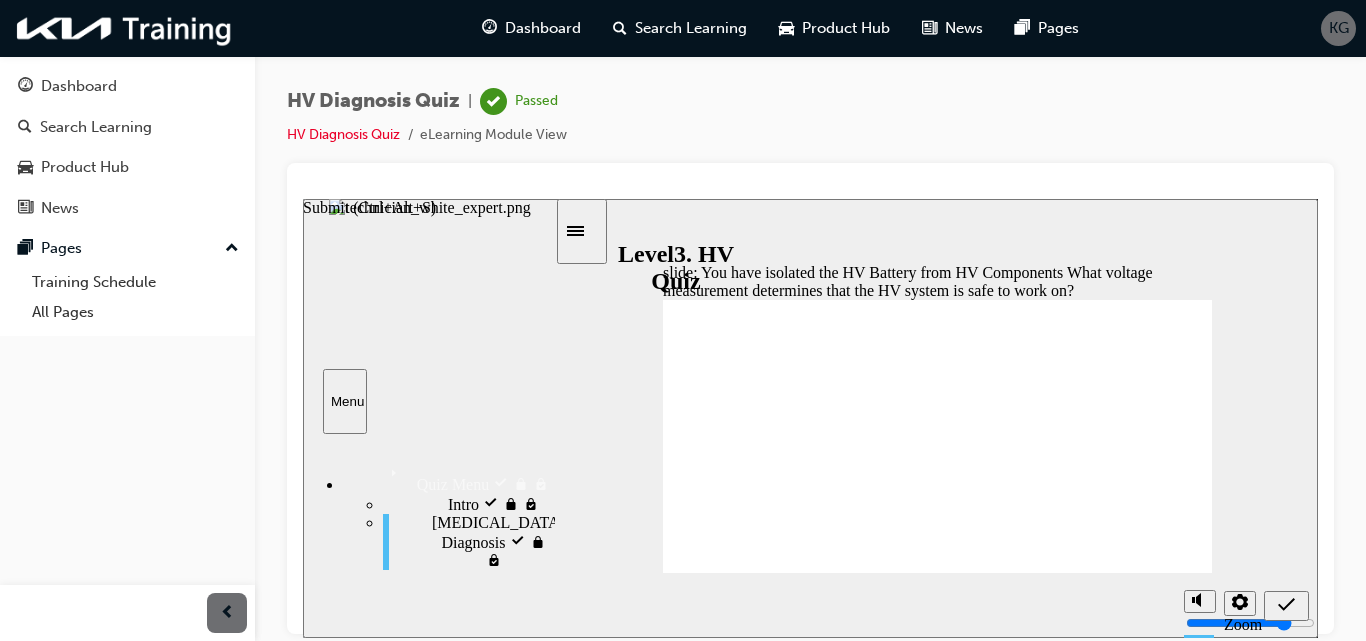 click 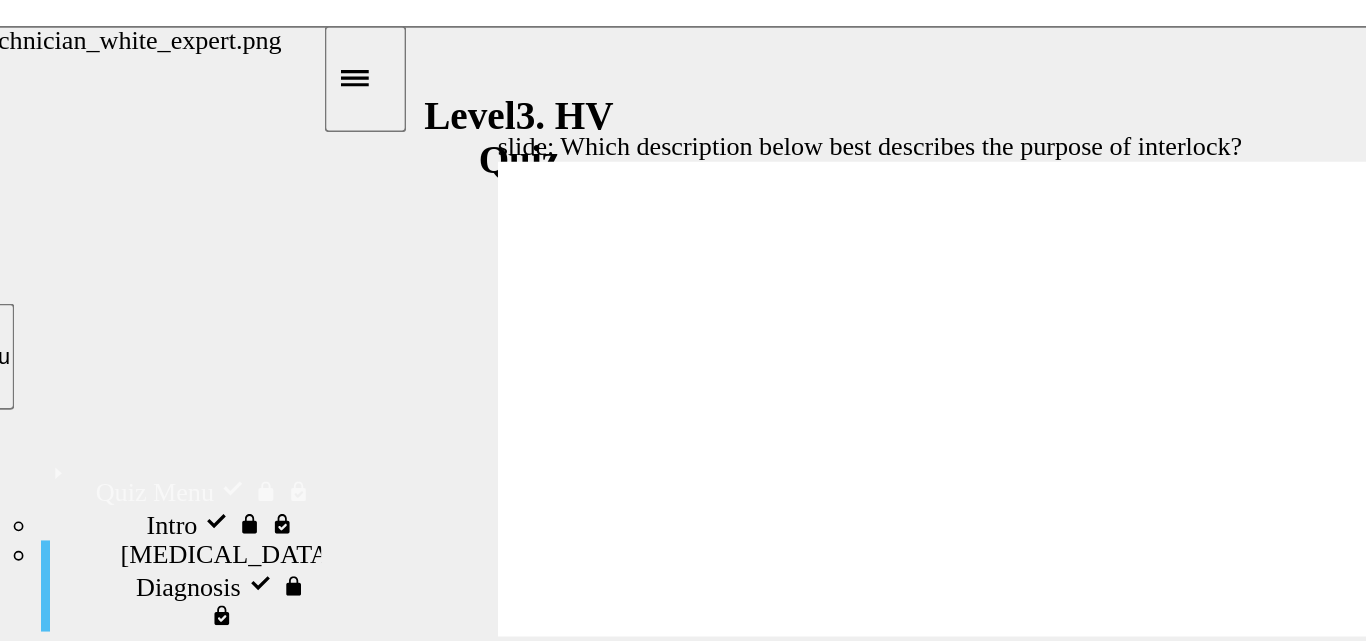 radio on "true" 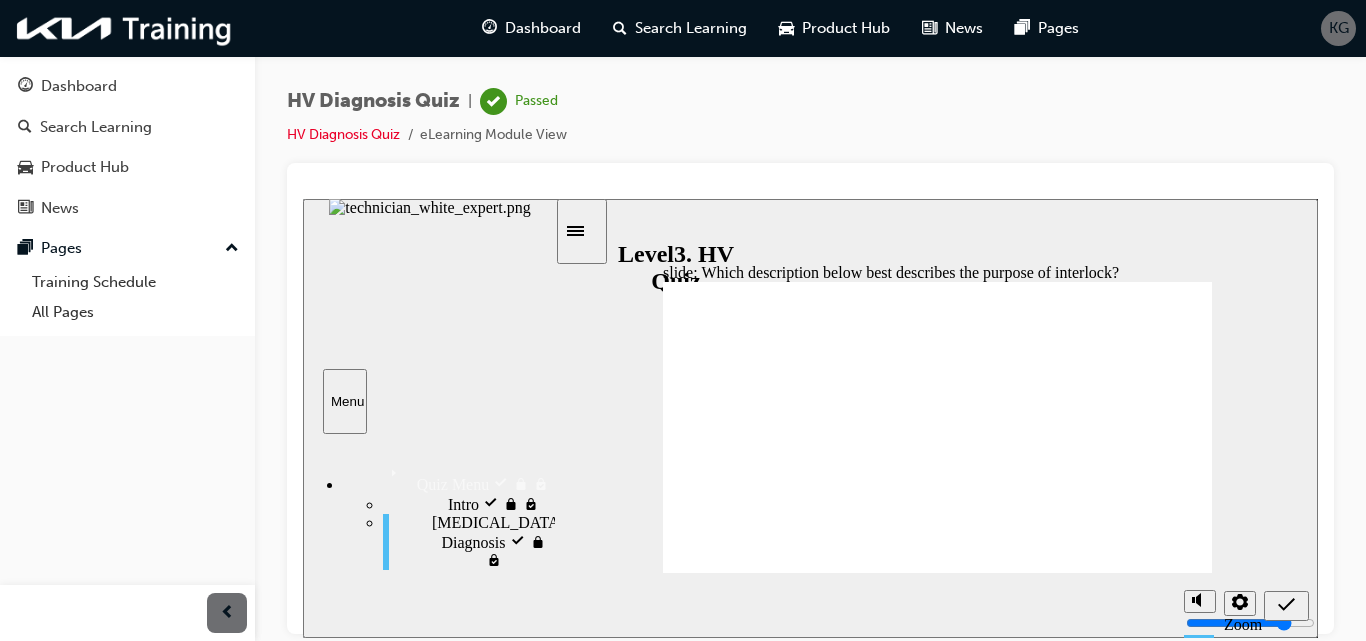 click on "To monitor for insulation breakdown of the high voltage circuit To detect the secure connection of High Voltage cable connectors To Inform Battery Management Unit (BMU) the Inverter Capacitor Voltage/s To unlock and open the charge door module prior to charging" at bounding box center [931, 1671] 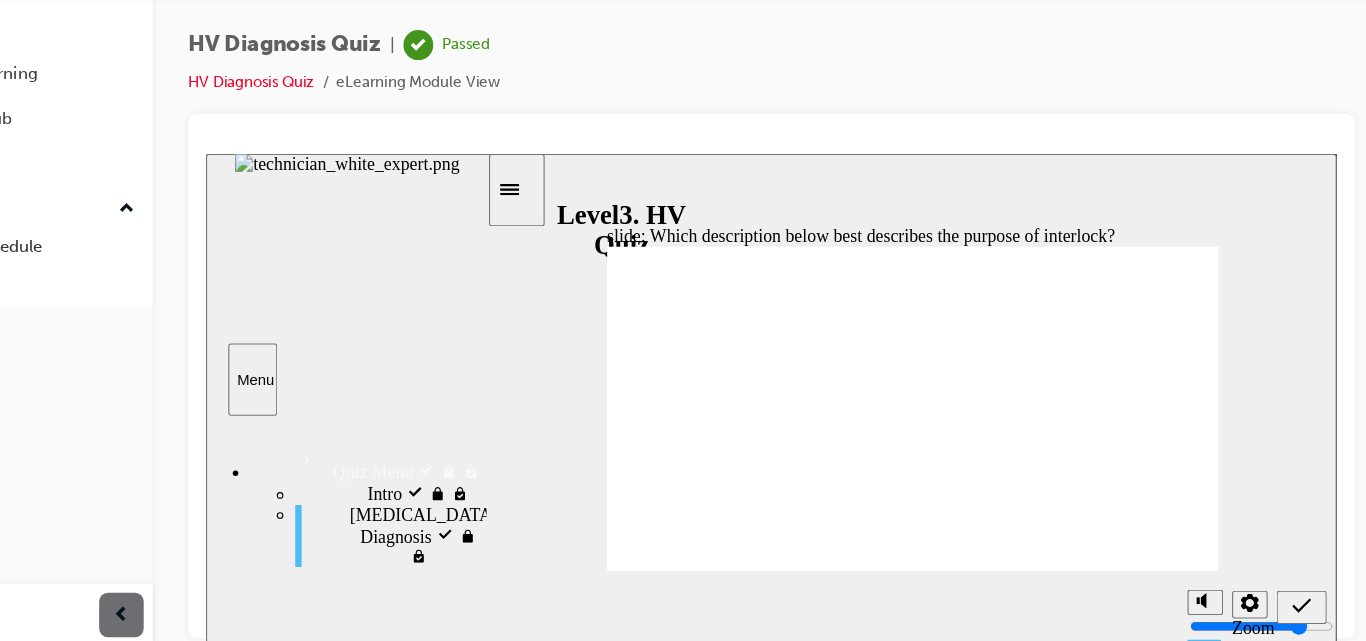scroll, scrollTop: 0, scrollLeft: 0, axis: both 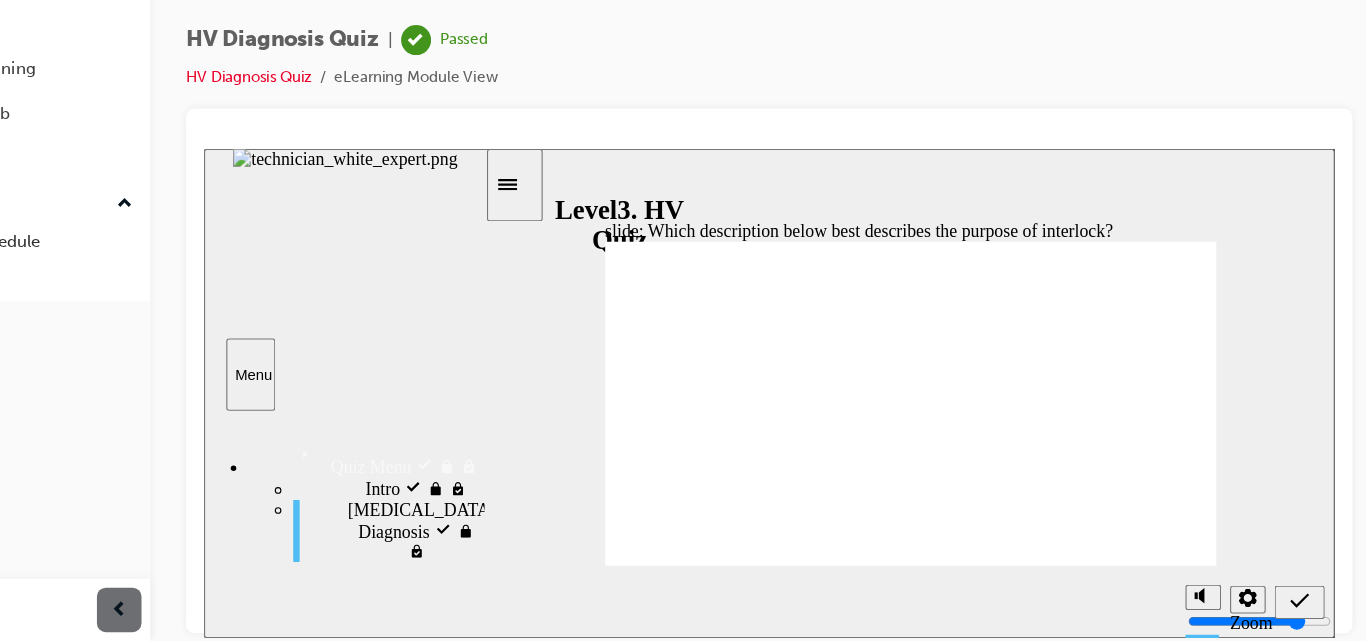 radio on "false" 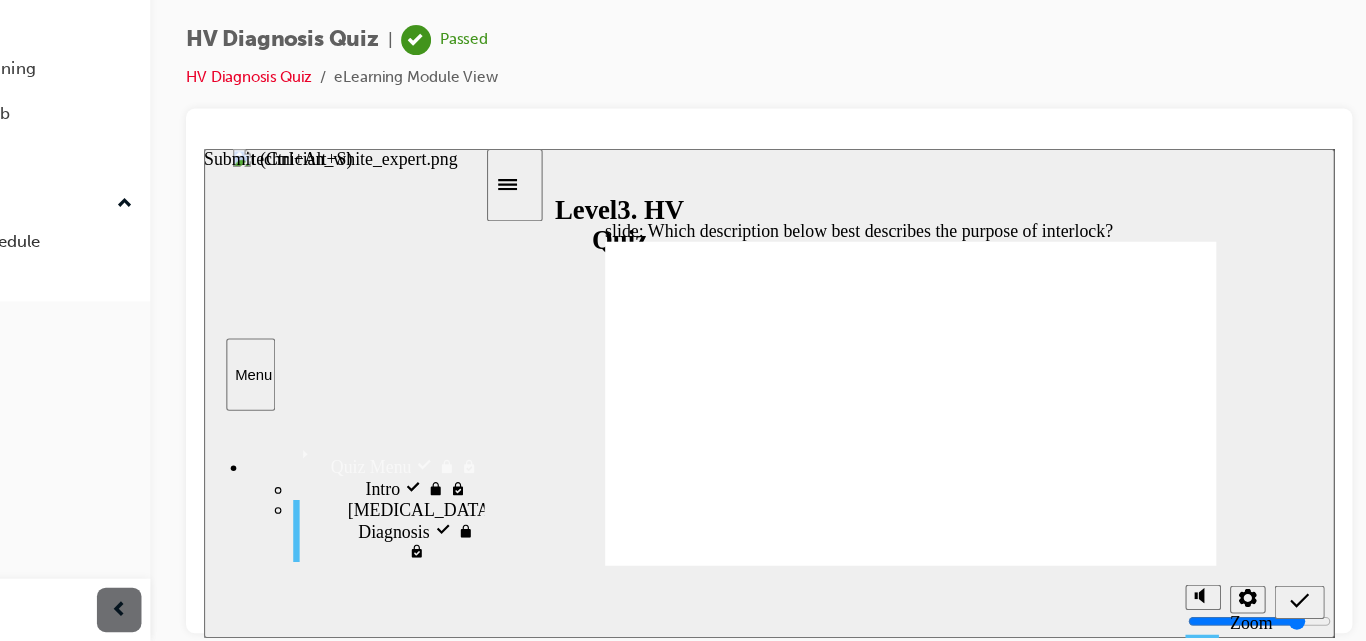 click 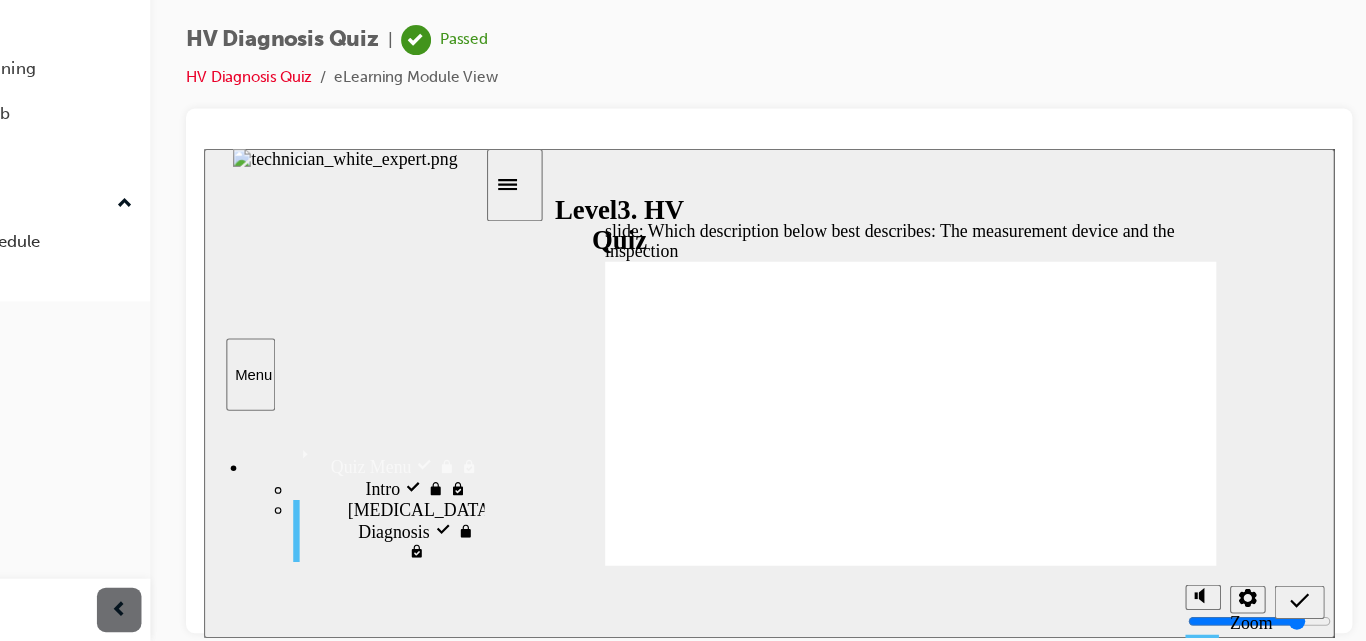 radio on "true" 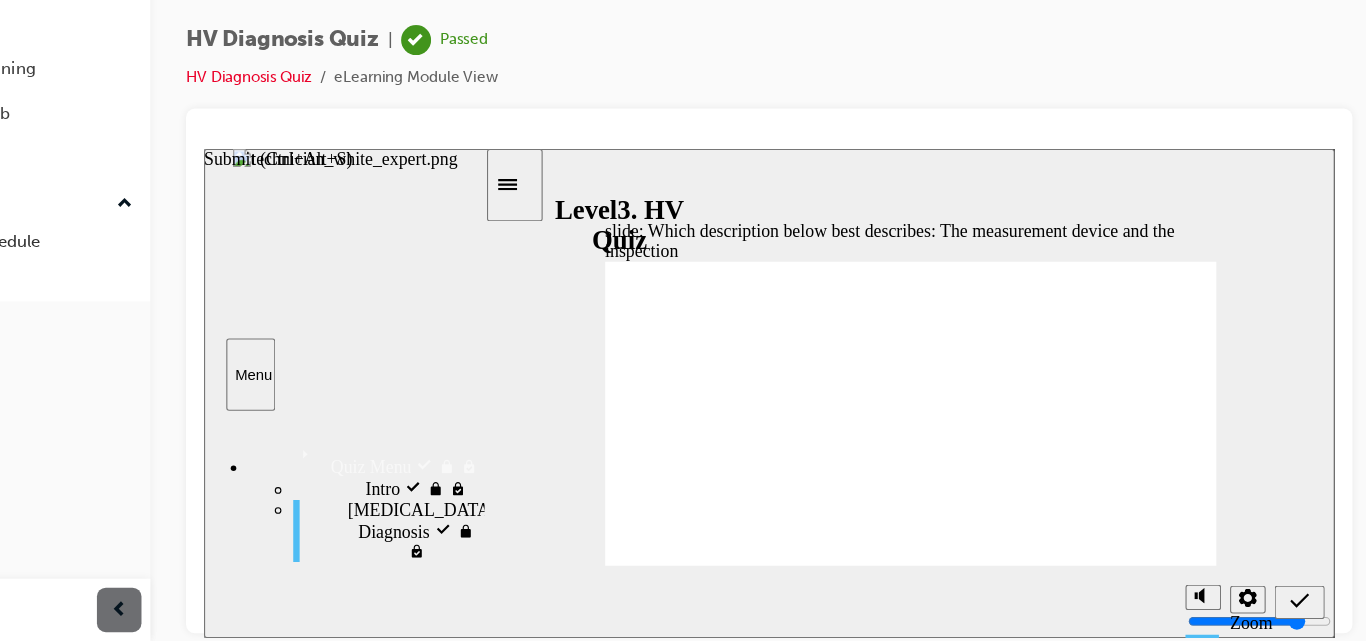 click 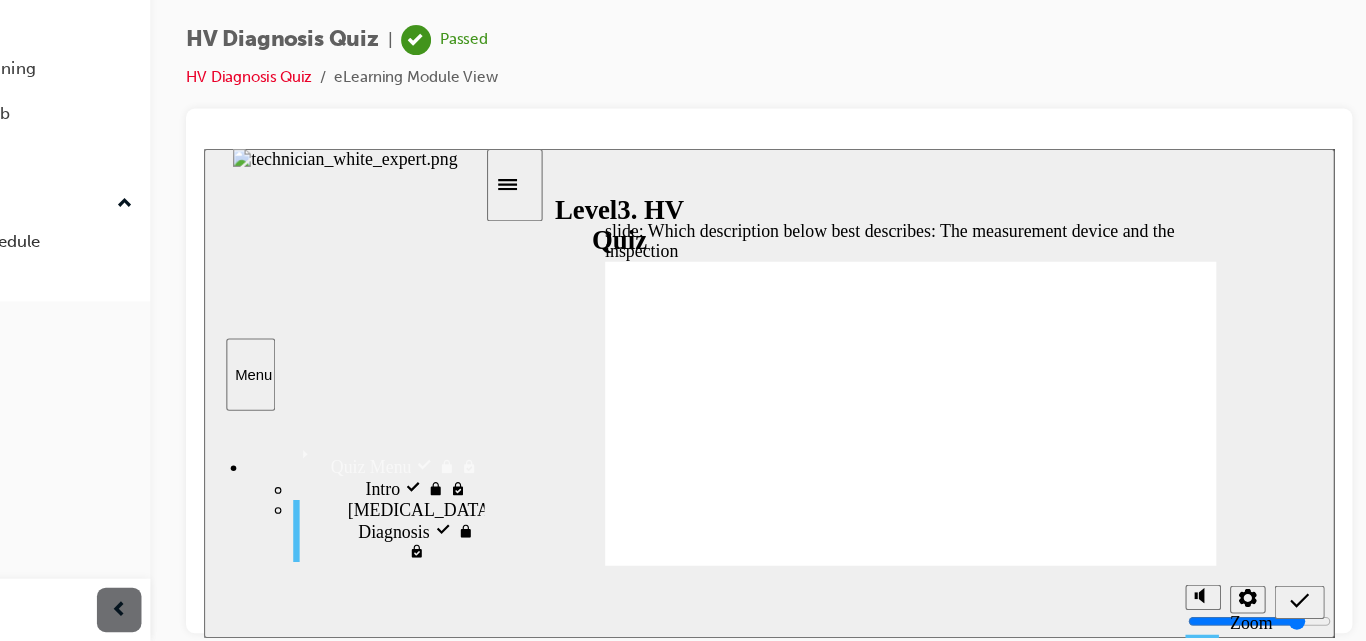 radio on "true" 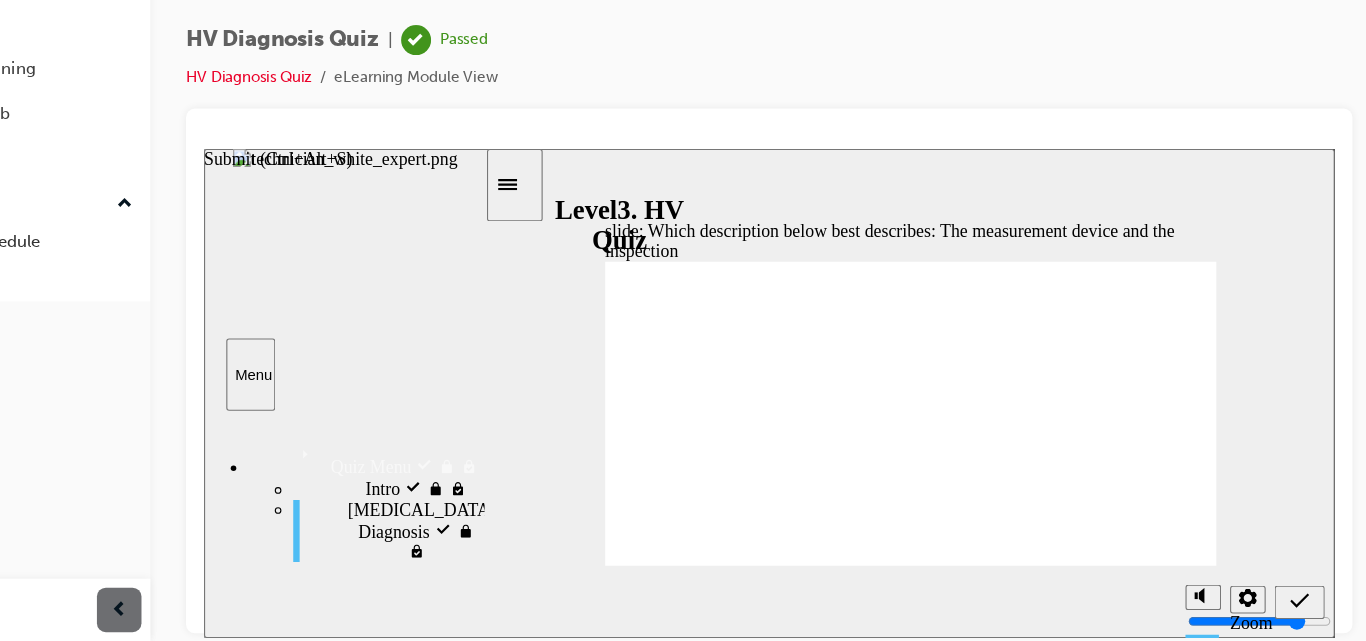click 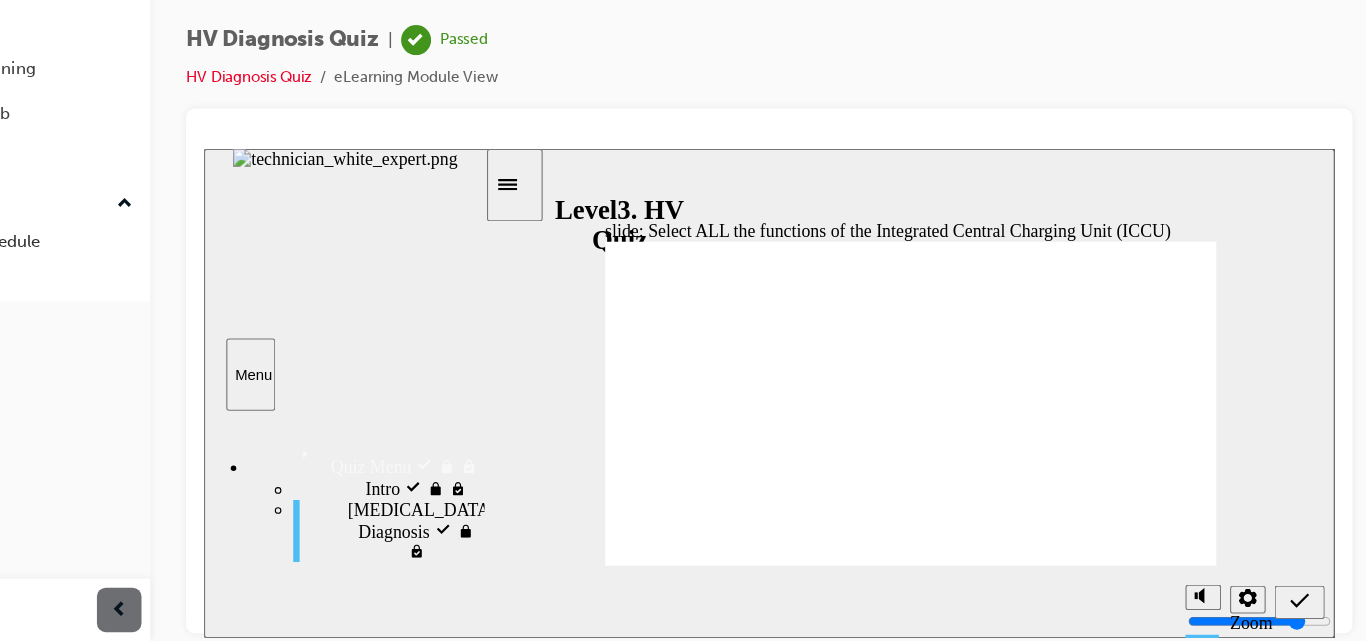 checkbox on "true" 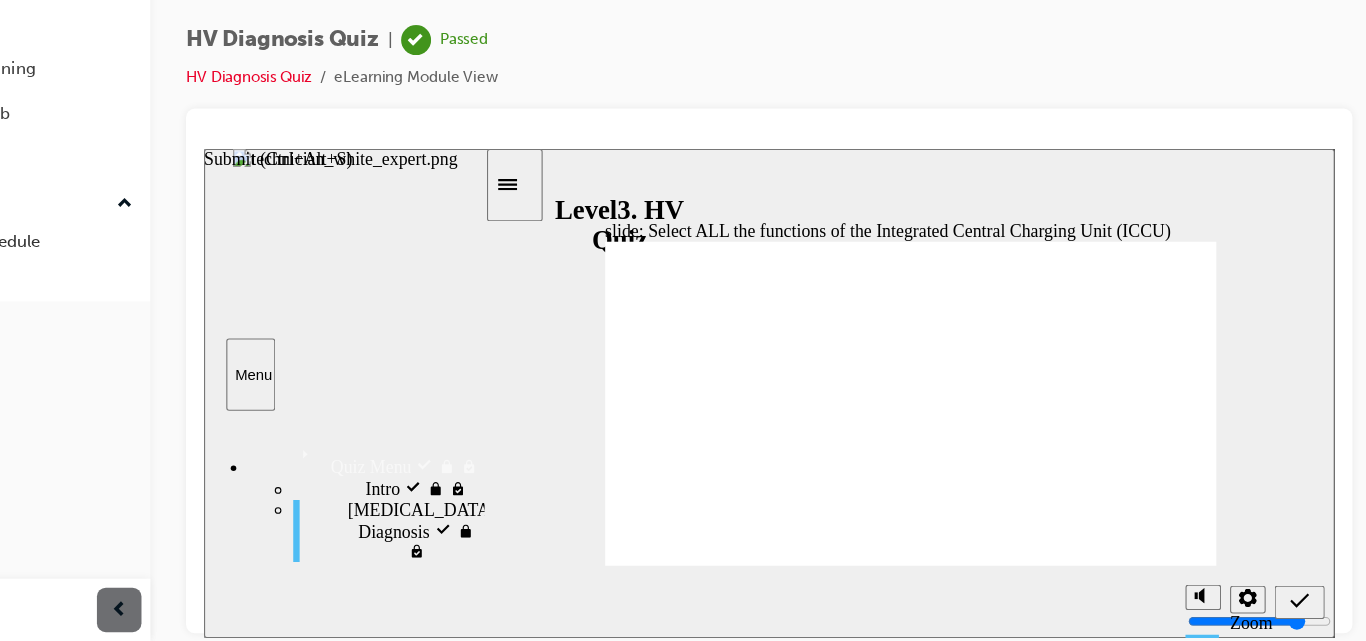 click 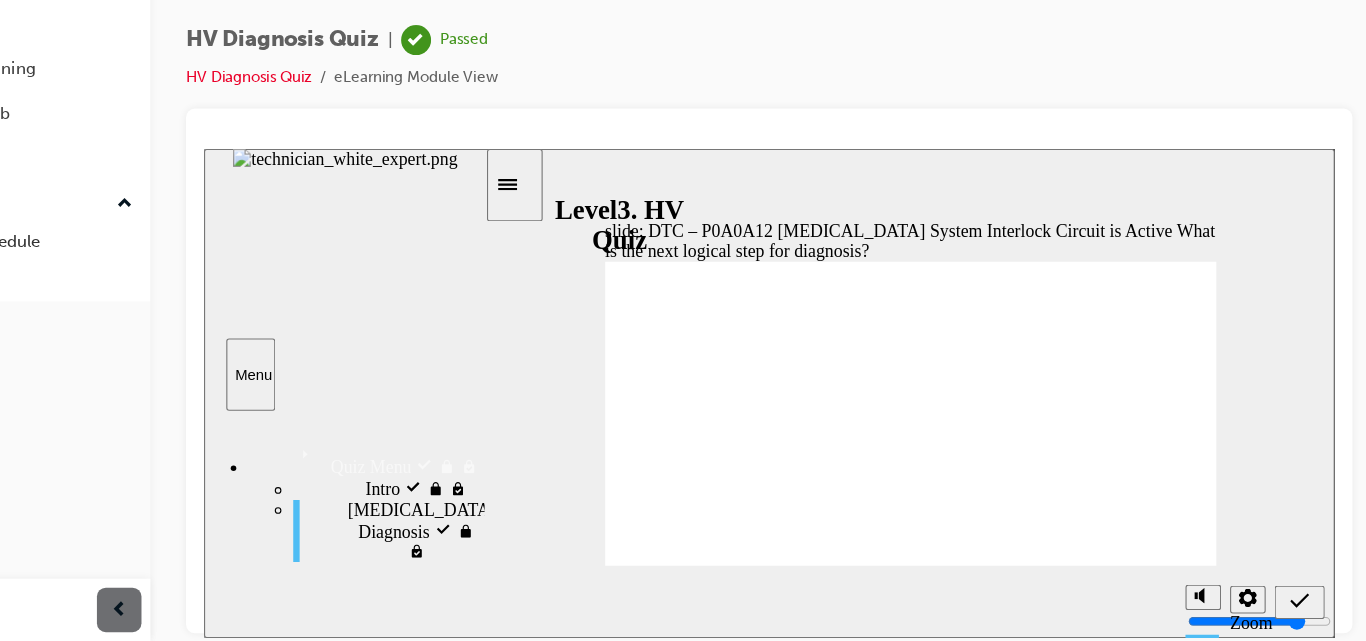 radio on "true" 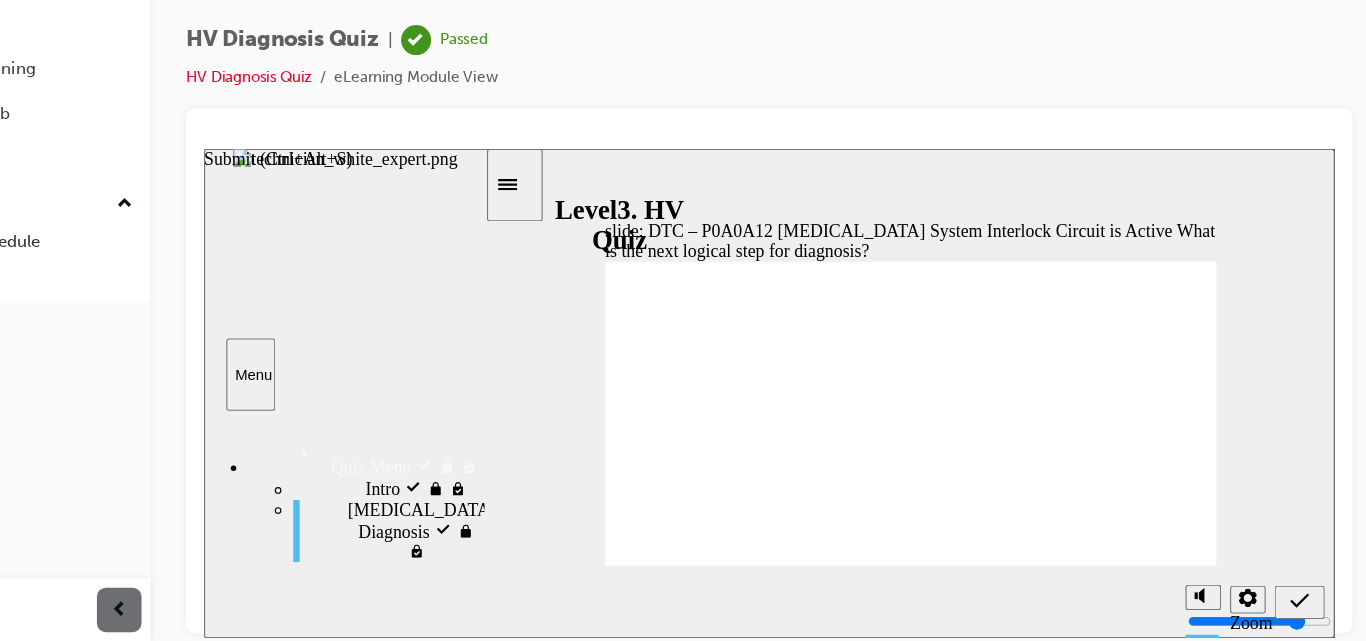 click 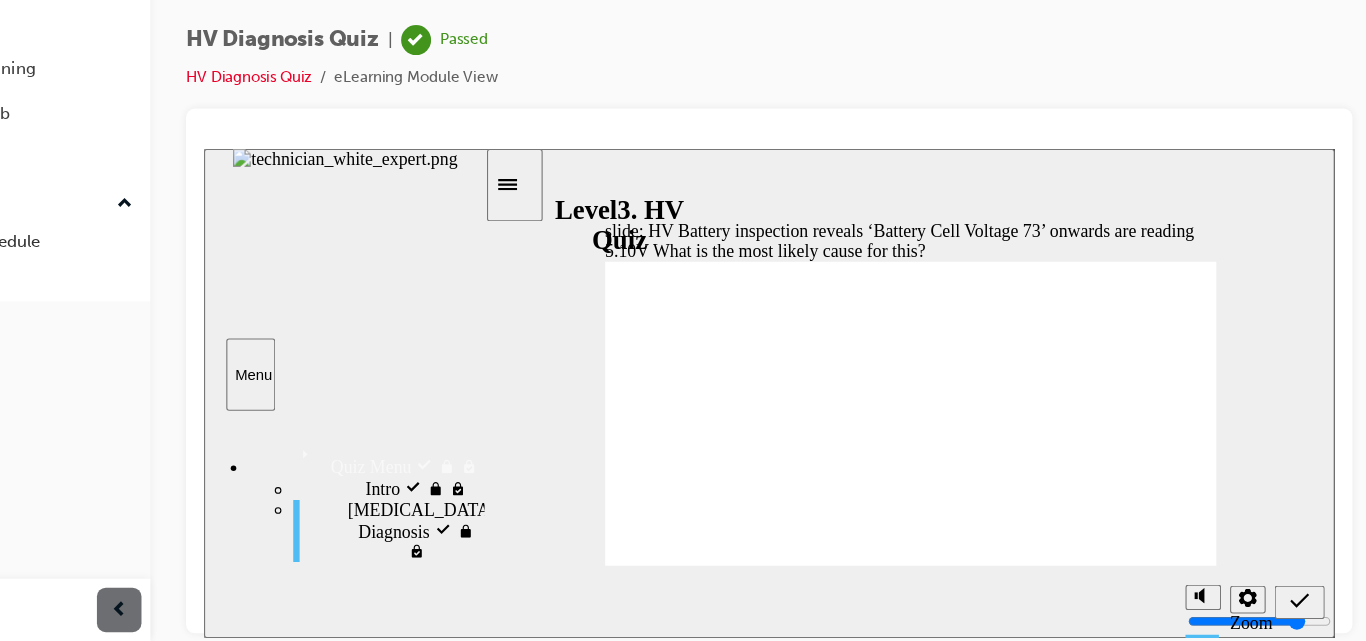 radio on "true" 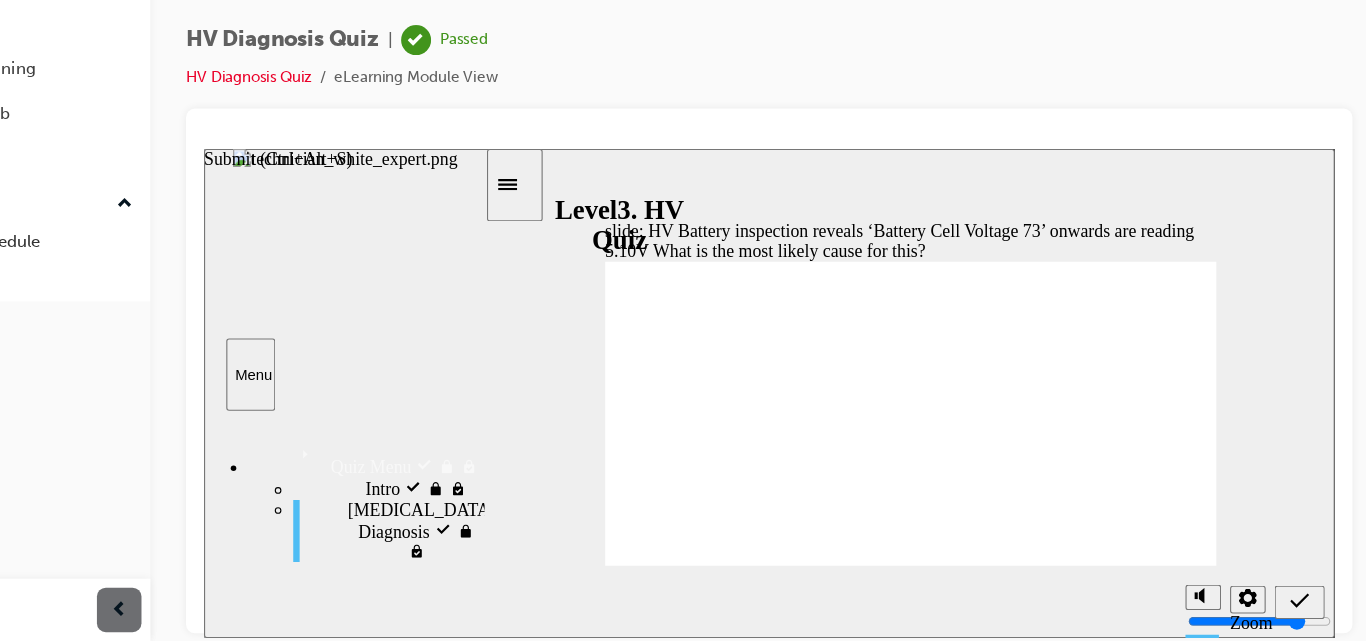 click 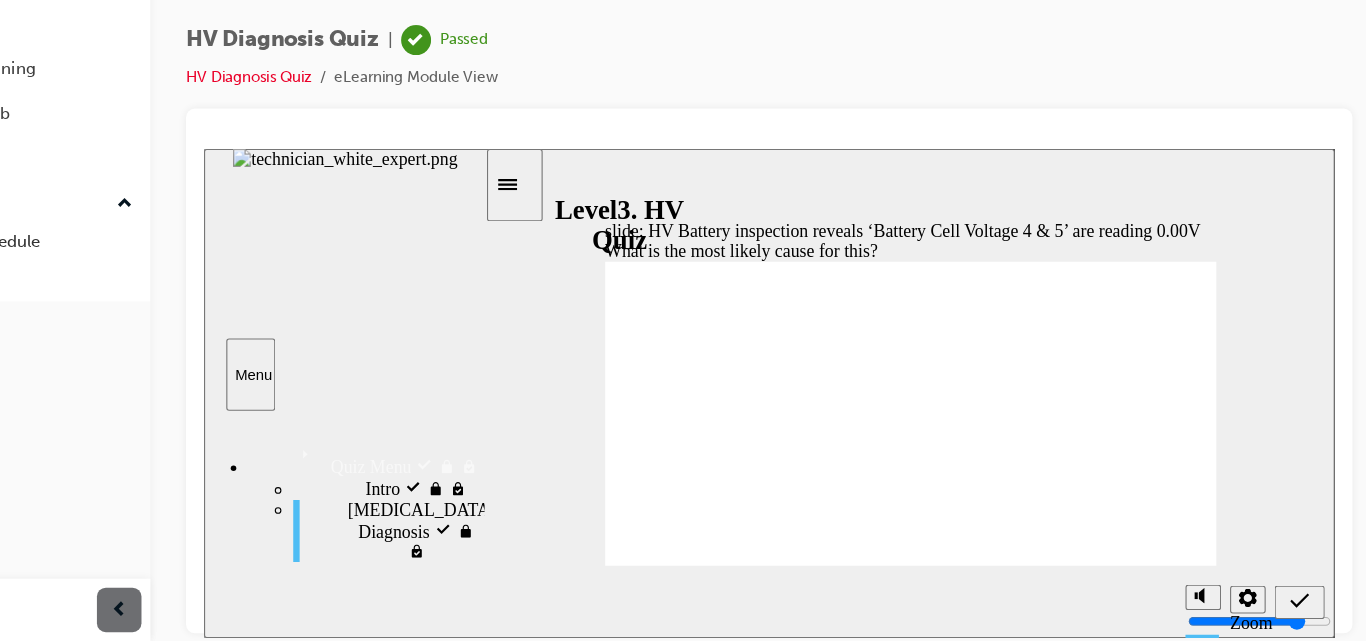 radio on "true" 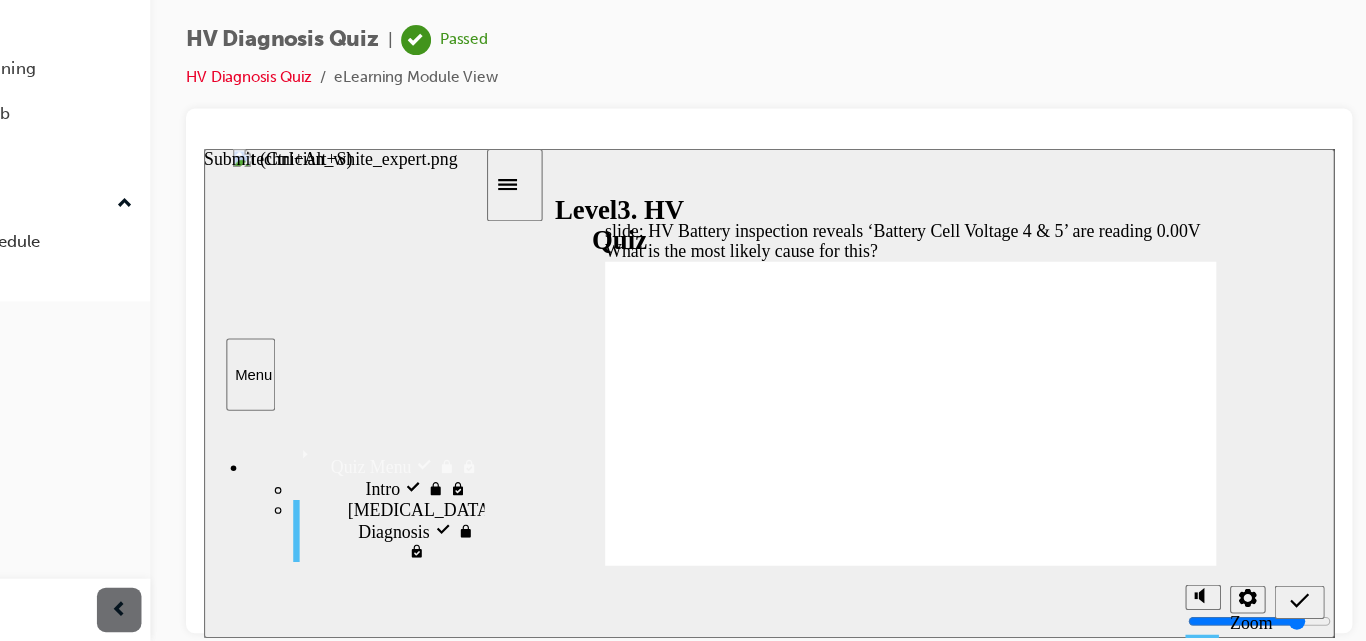 click 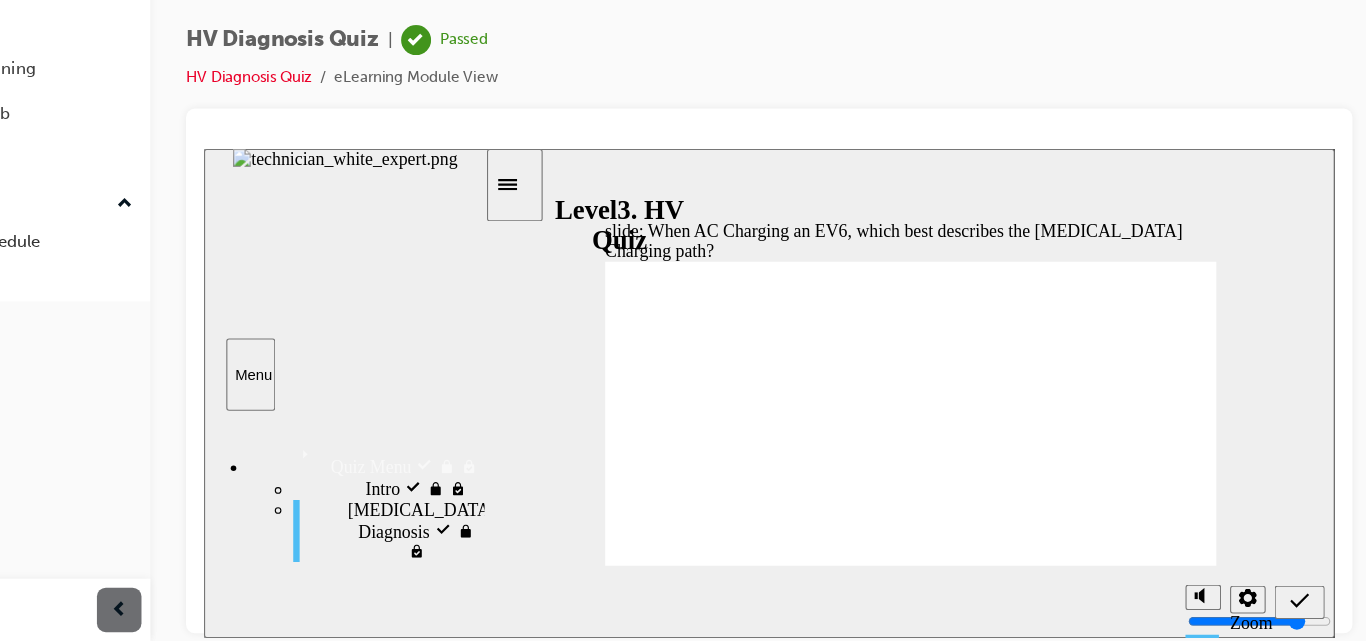 radio on "true" 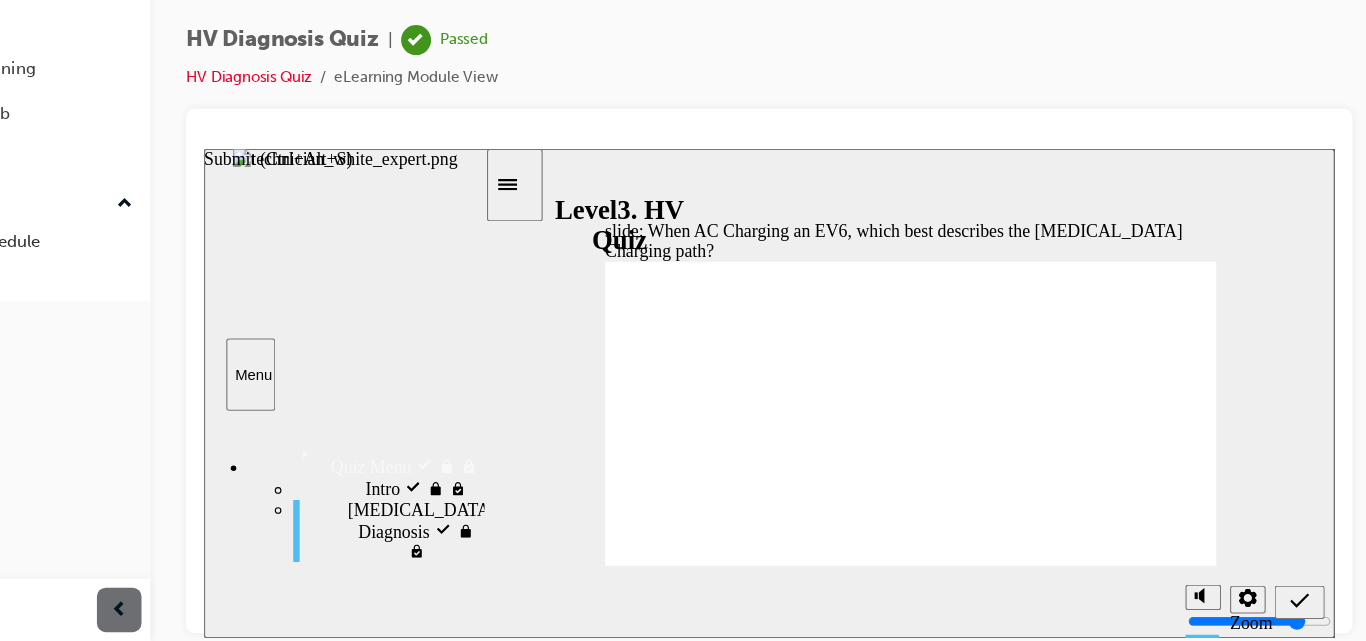 click 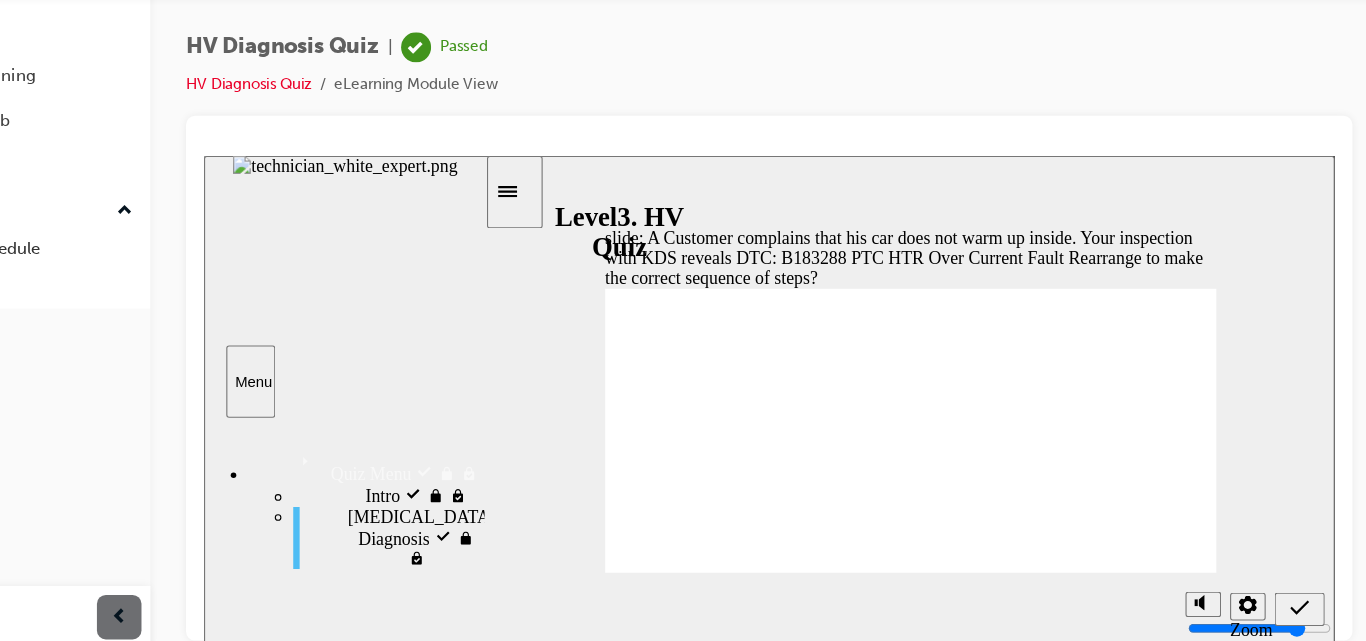 scroll, scrollTop: 0, scrollLeft: 0, axis: both 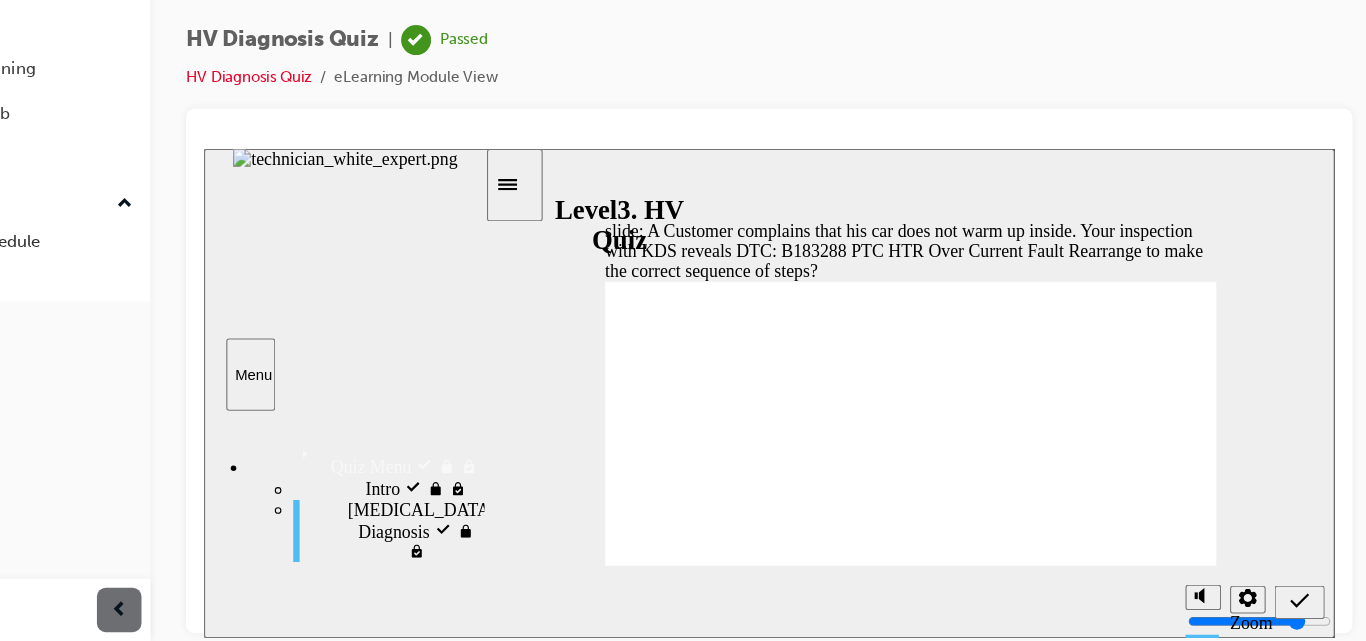 drag, startPoint x: 842, startPoint y: 386, endPoint x: 844, endPoint y: 331, distance: 55.03635 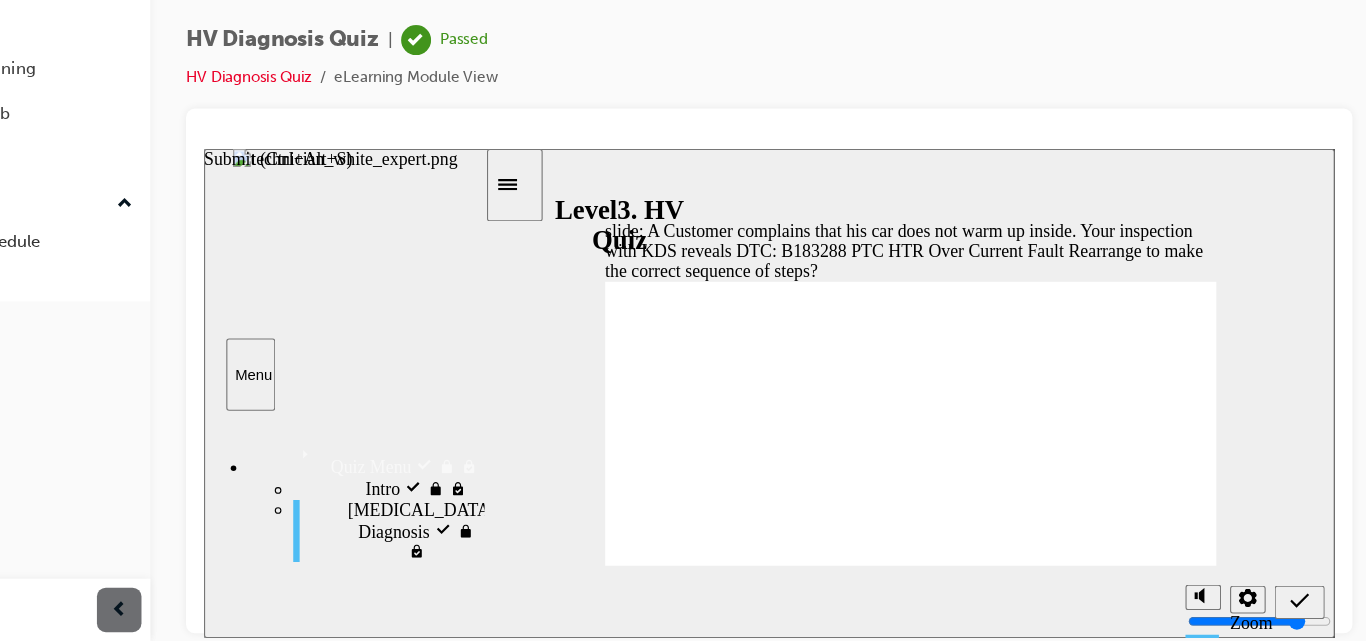 click at bounding box center [1186, 555] 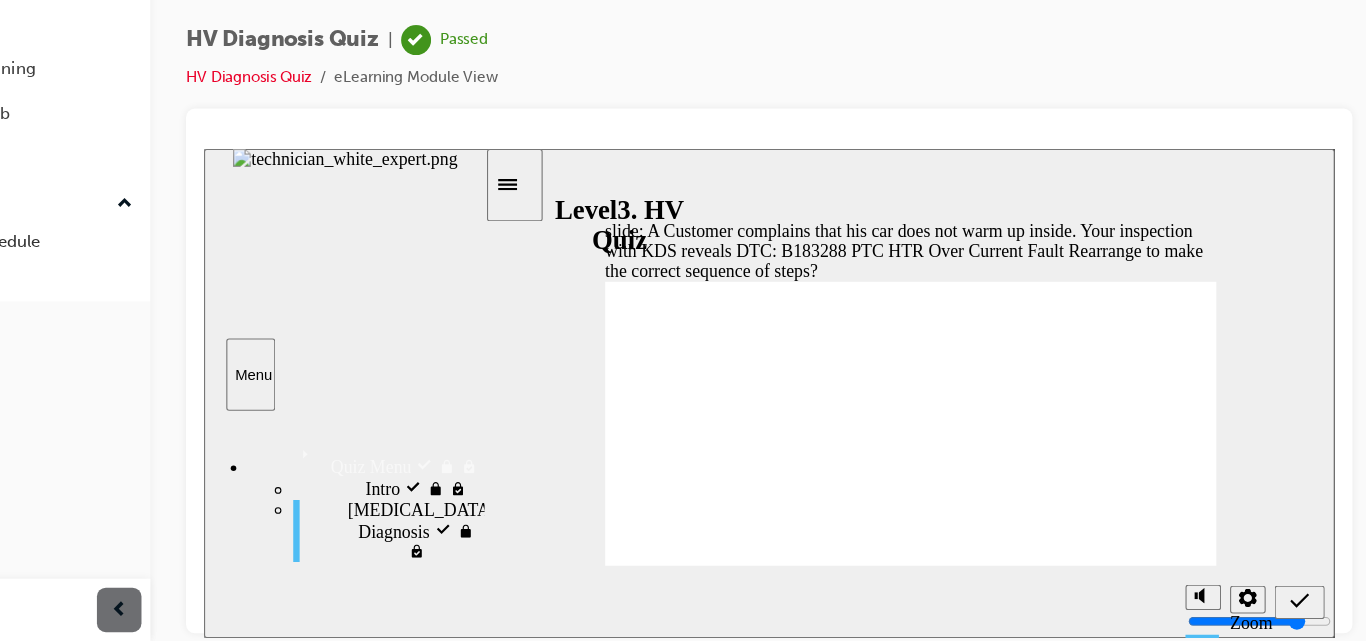 click on "Incorrect That is incorrect. Please try again. Try Again" at bounding box center [837, 1583] 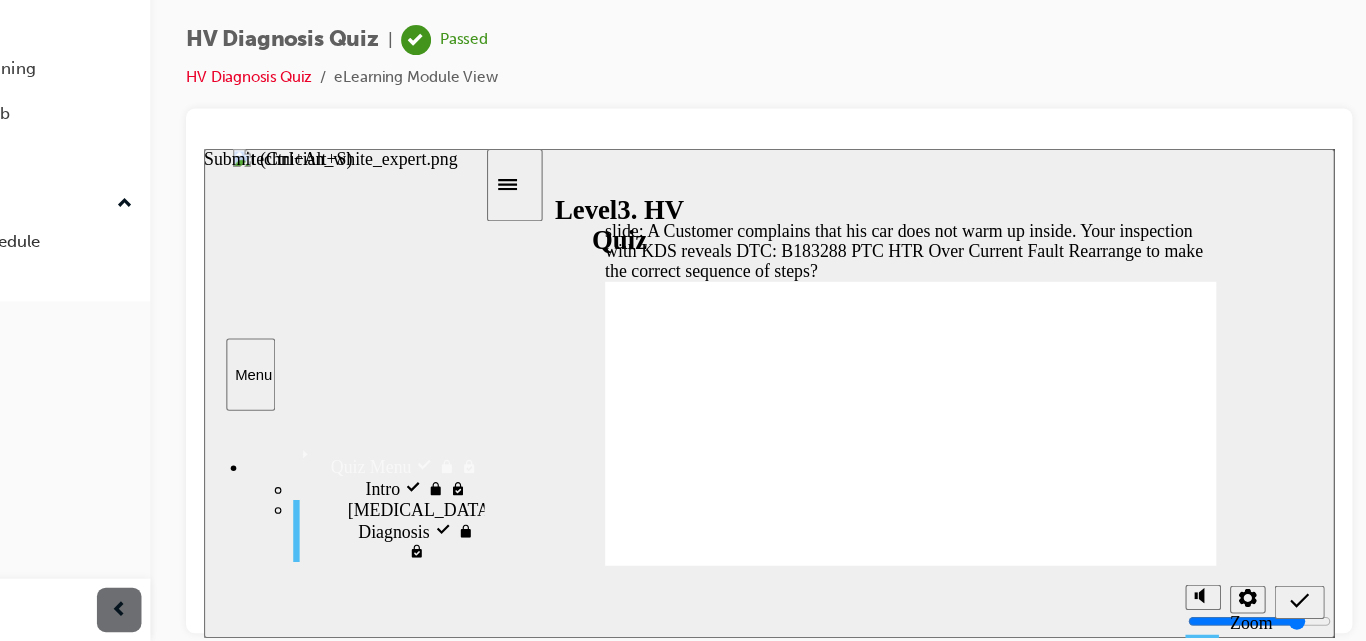 click 